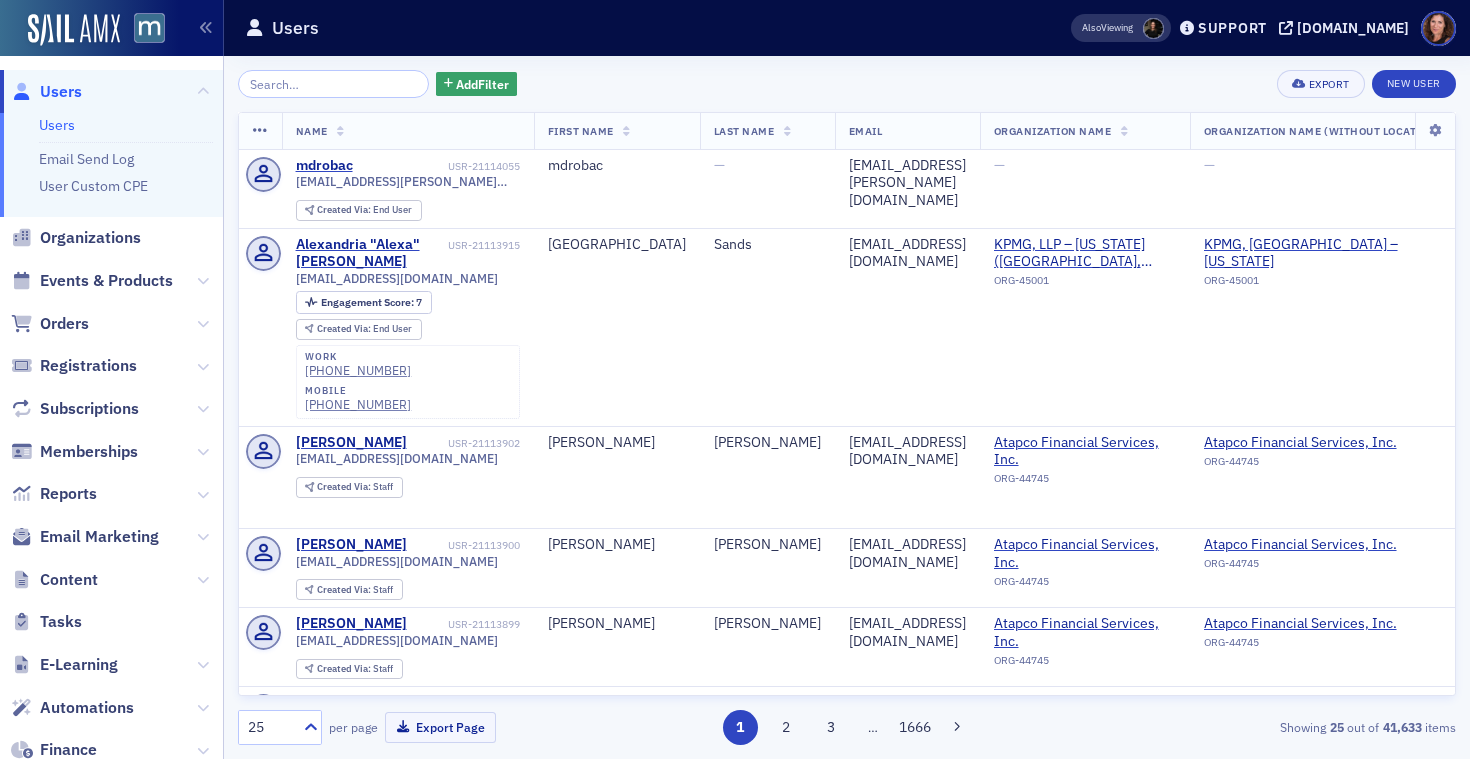 scroll, scrollTop: 0, scrollLeft: 0, axis: both 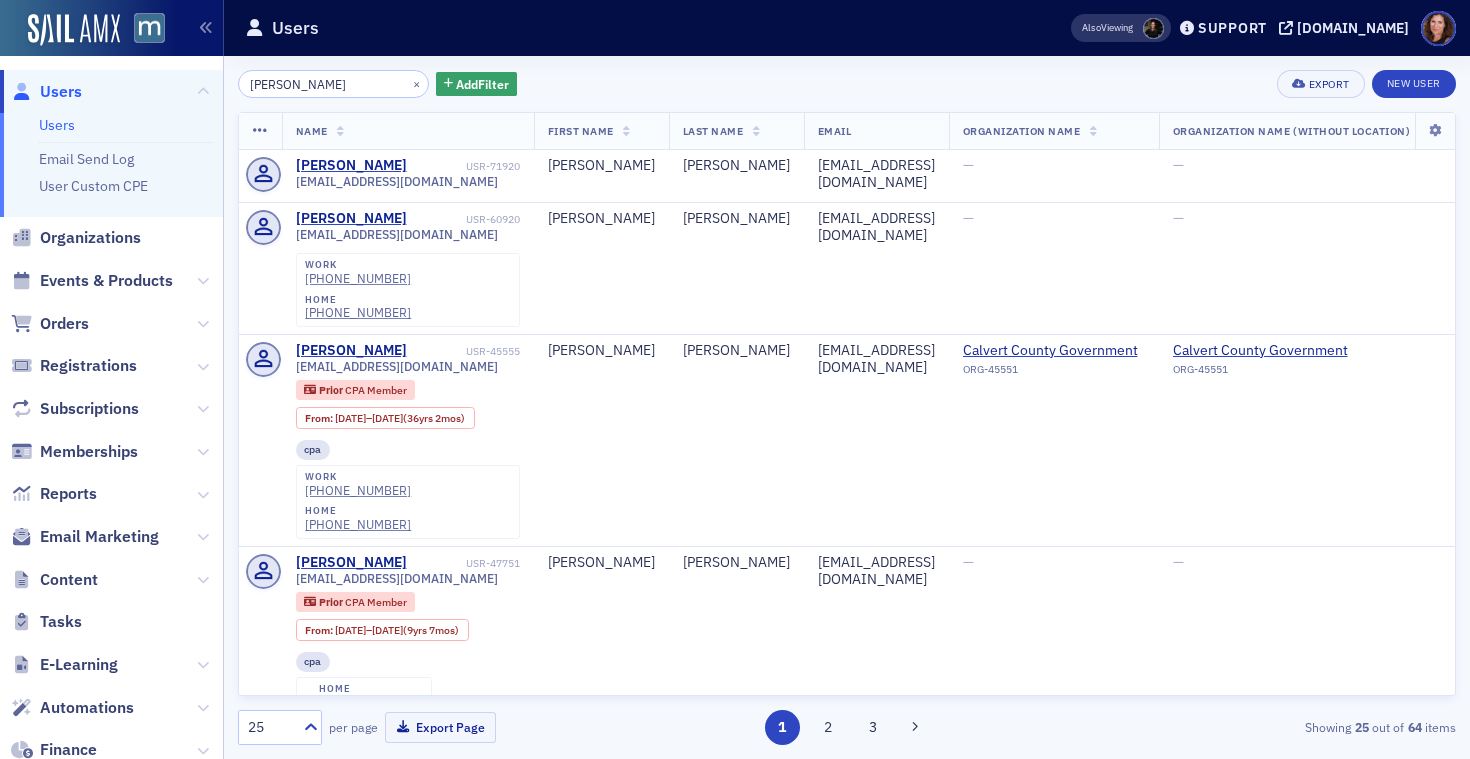 type on "hannon" 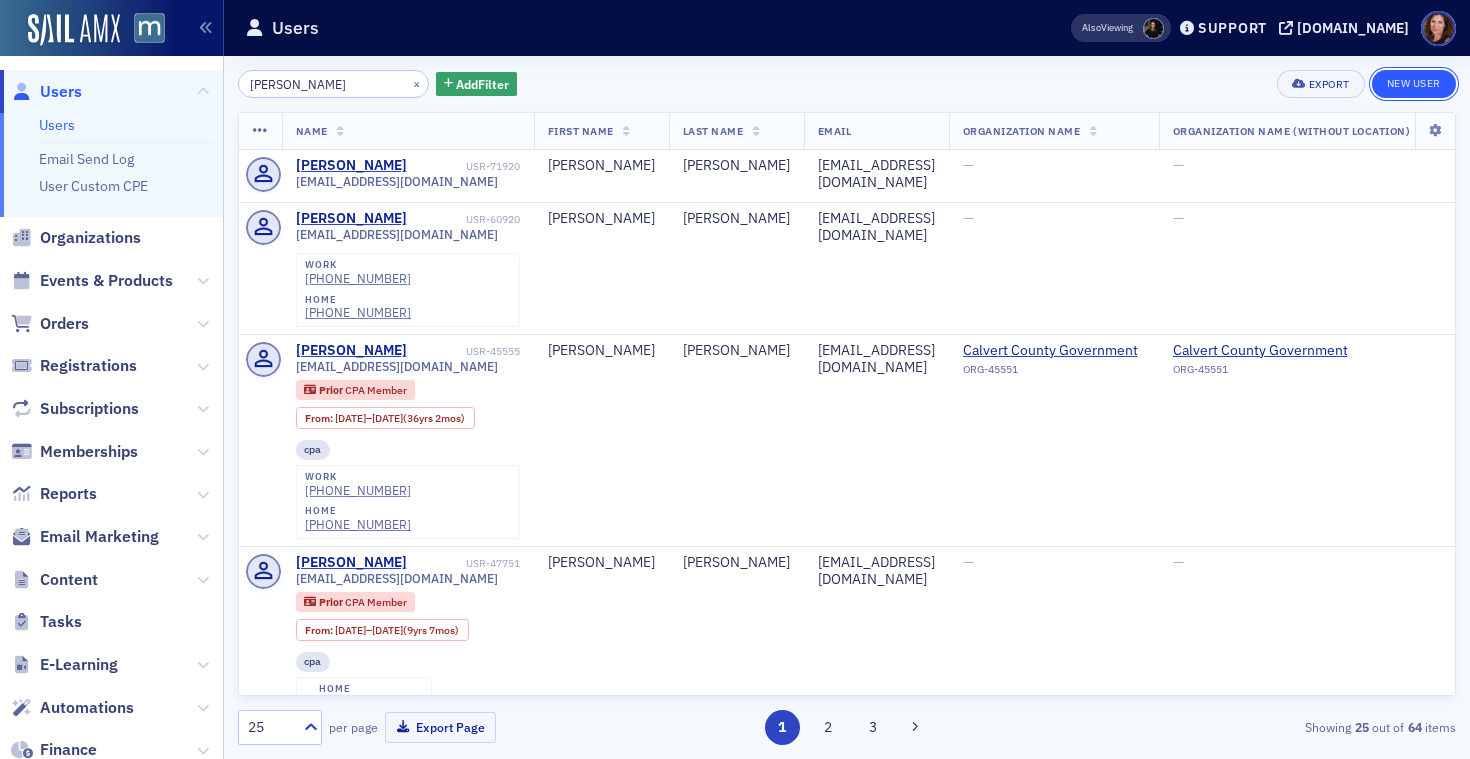 click on "New User" 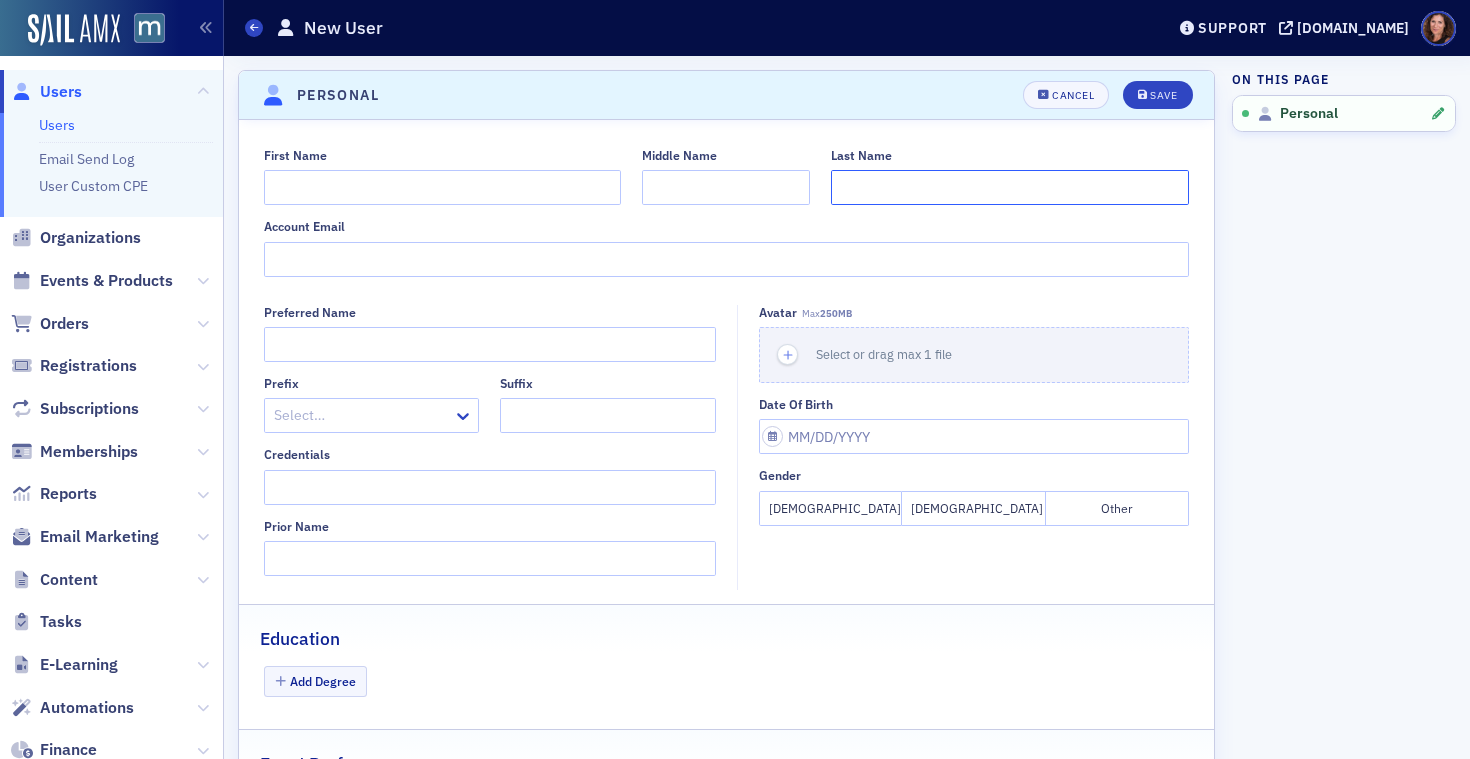 click on "Last Name" 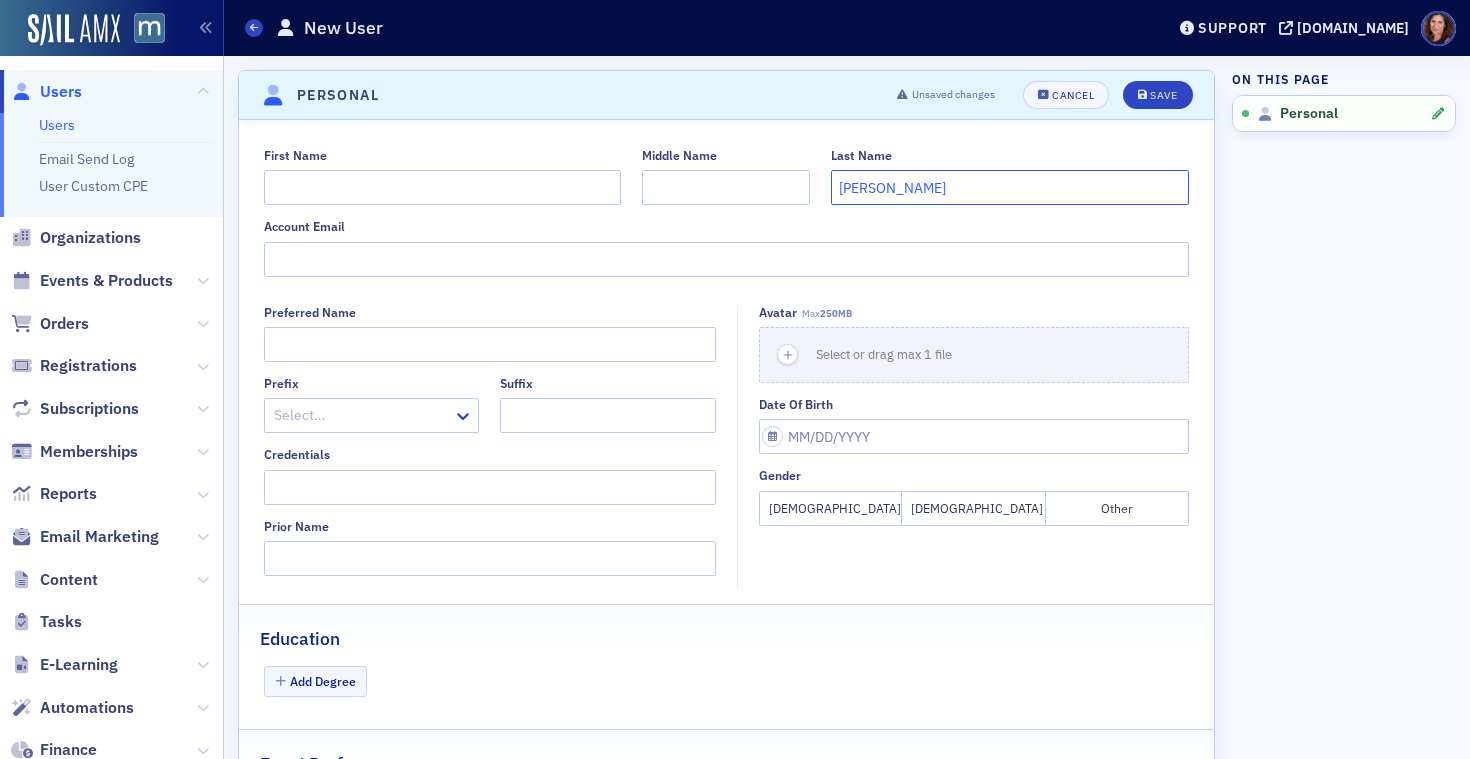 type on "Hannon" 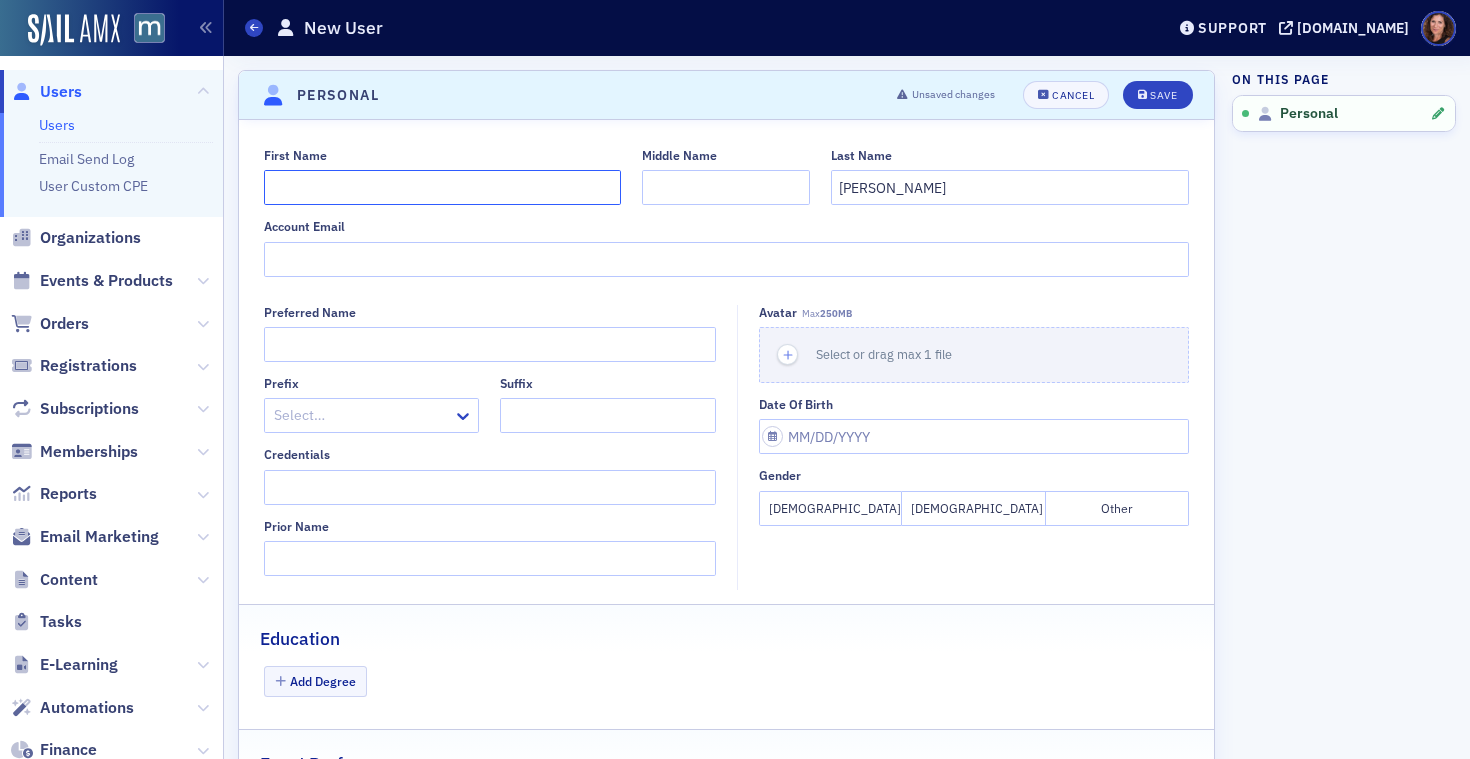 click on "First Name" 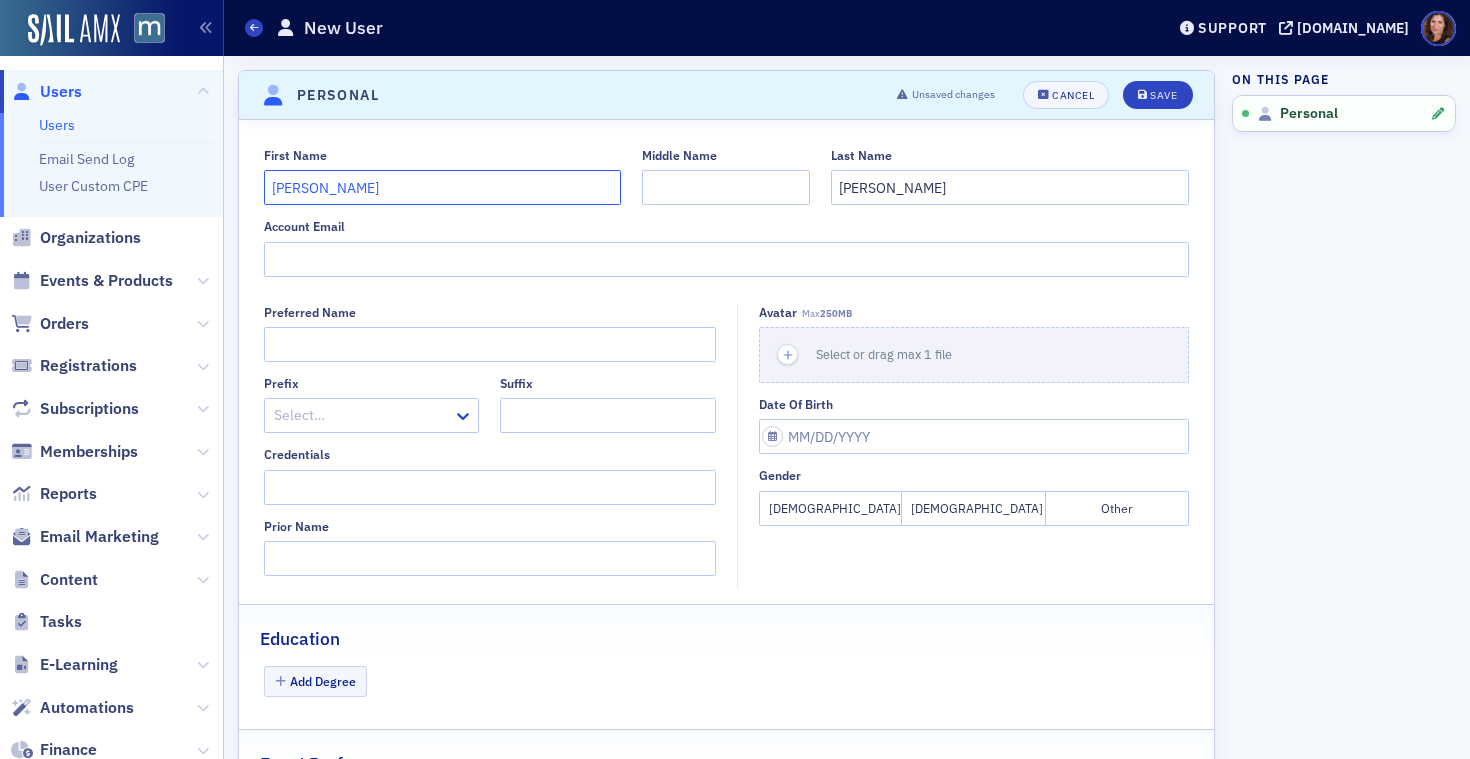 type on "Patrick" 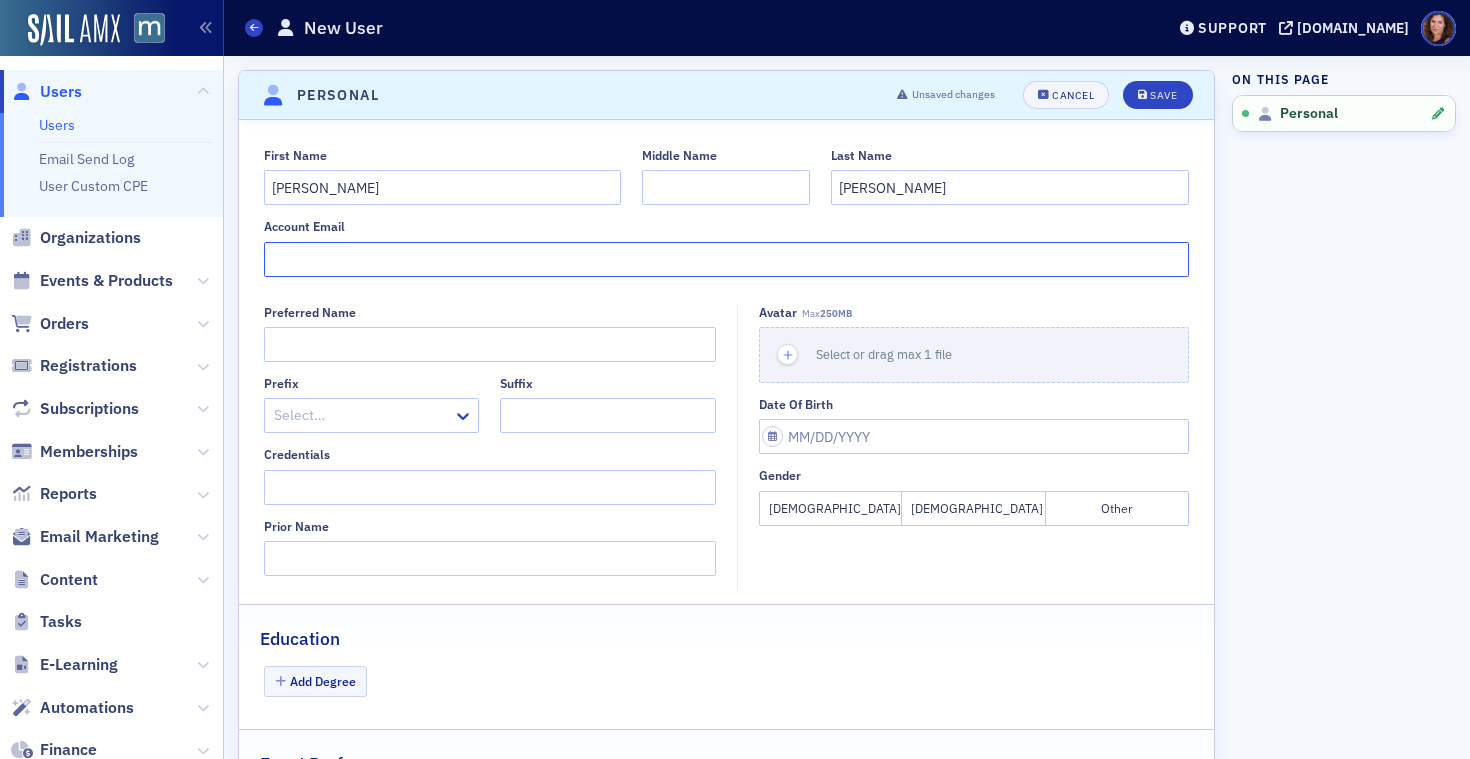 click on "Account Email" 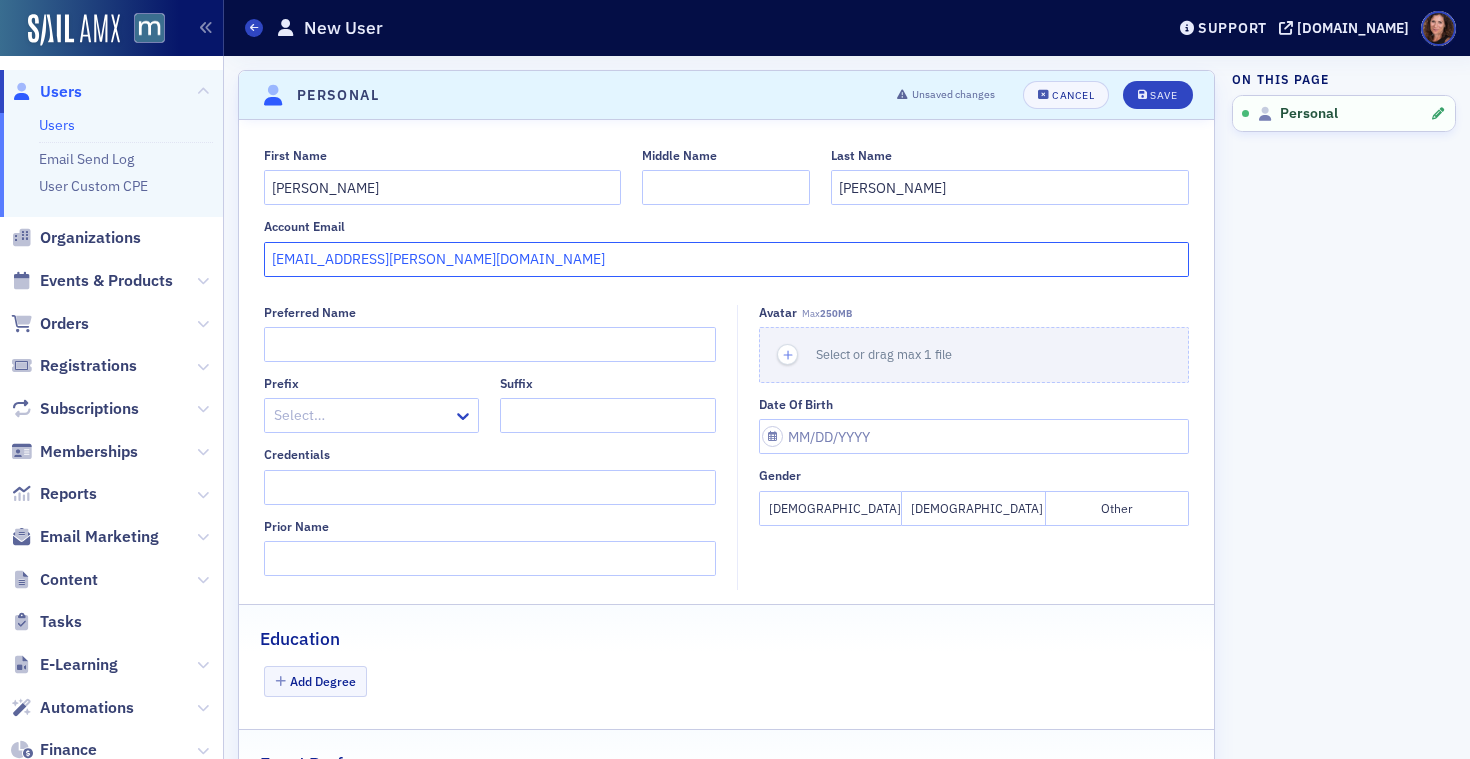 click on "atrick.Hannon@fmr.com" 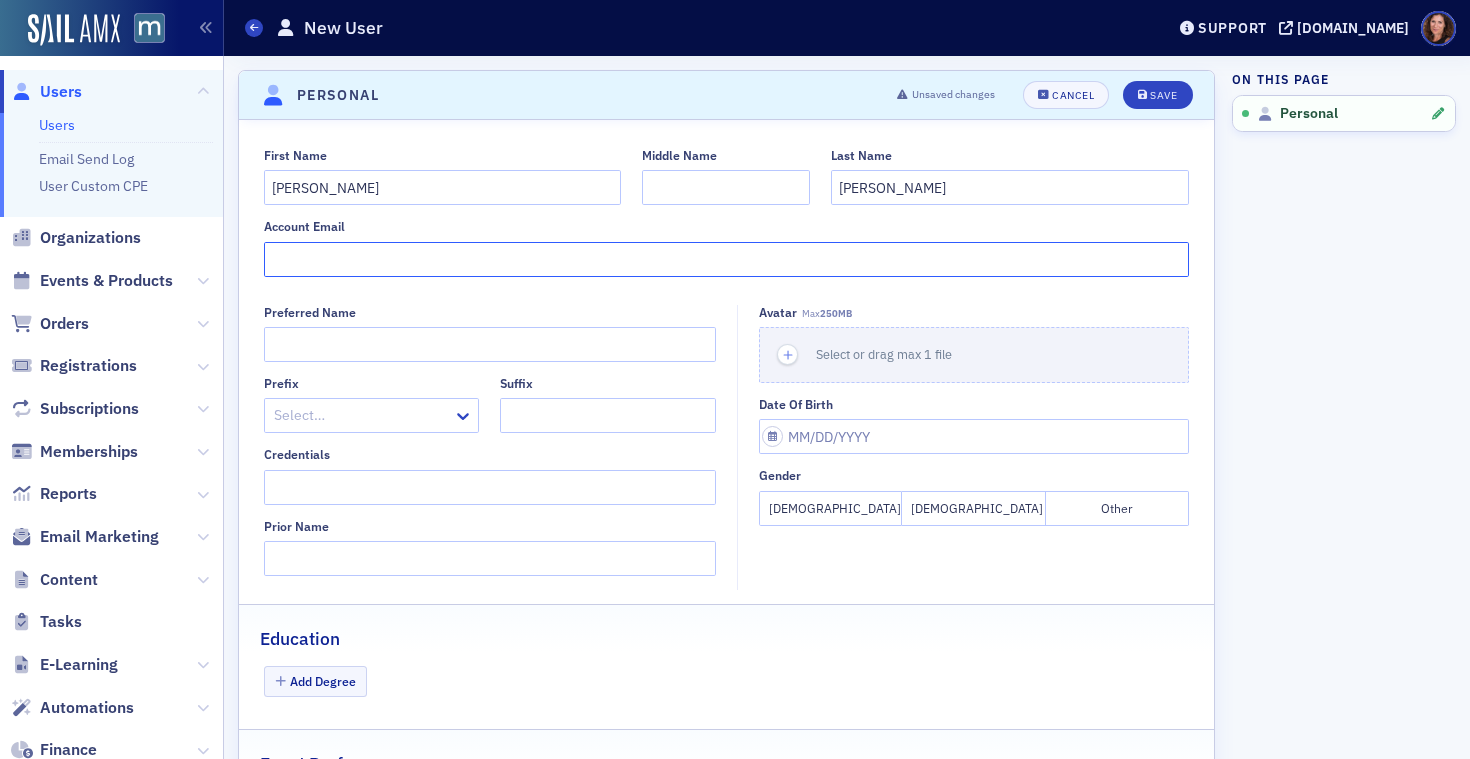paste on "atrick.Hannon@fmr.com" 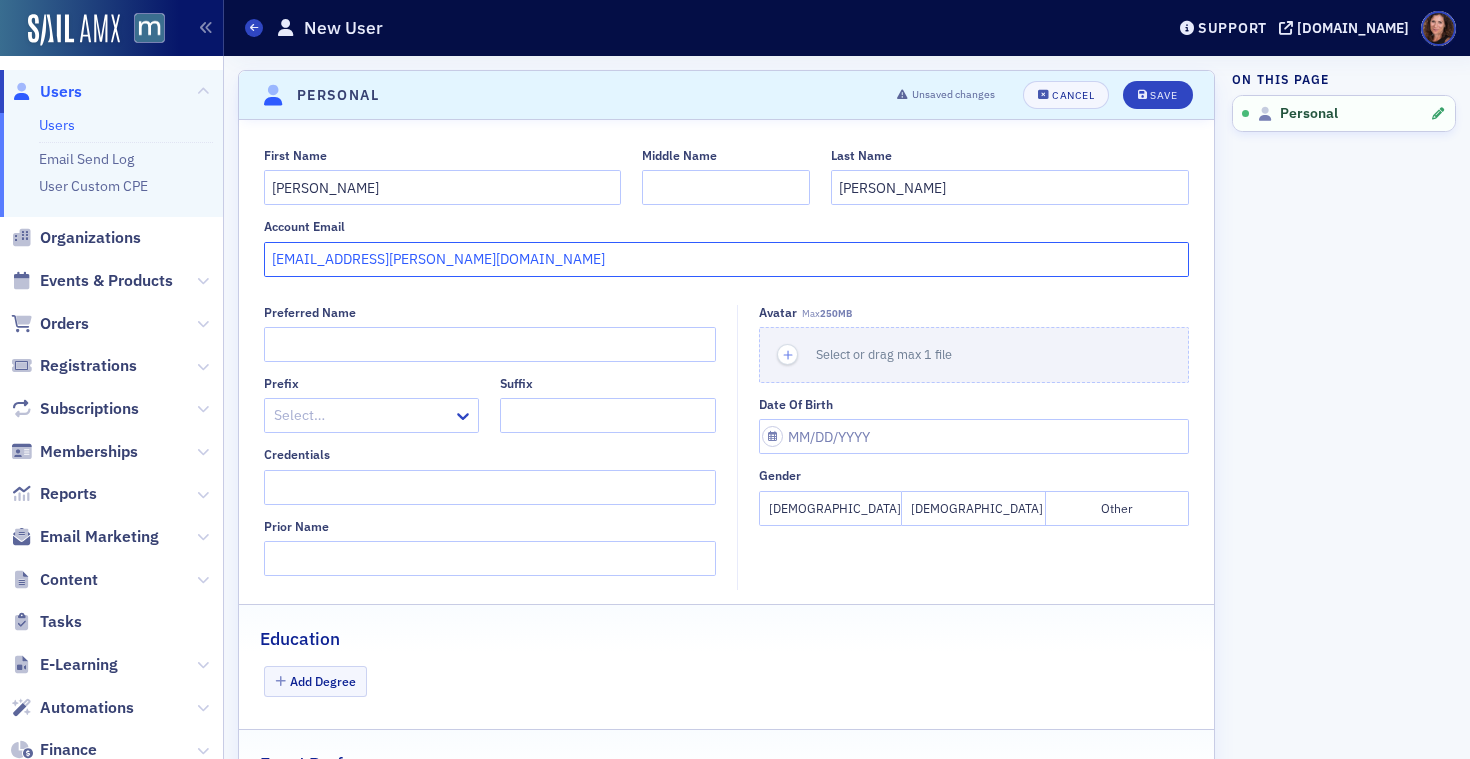click on "atrick.Hannon@fmr.com" 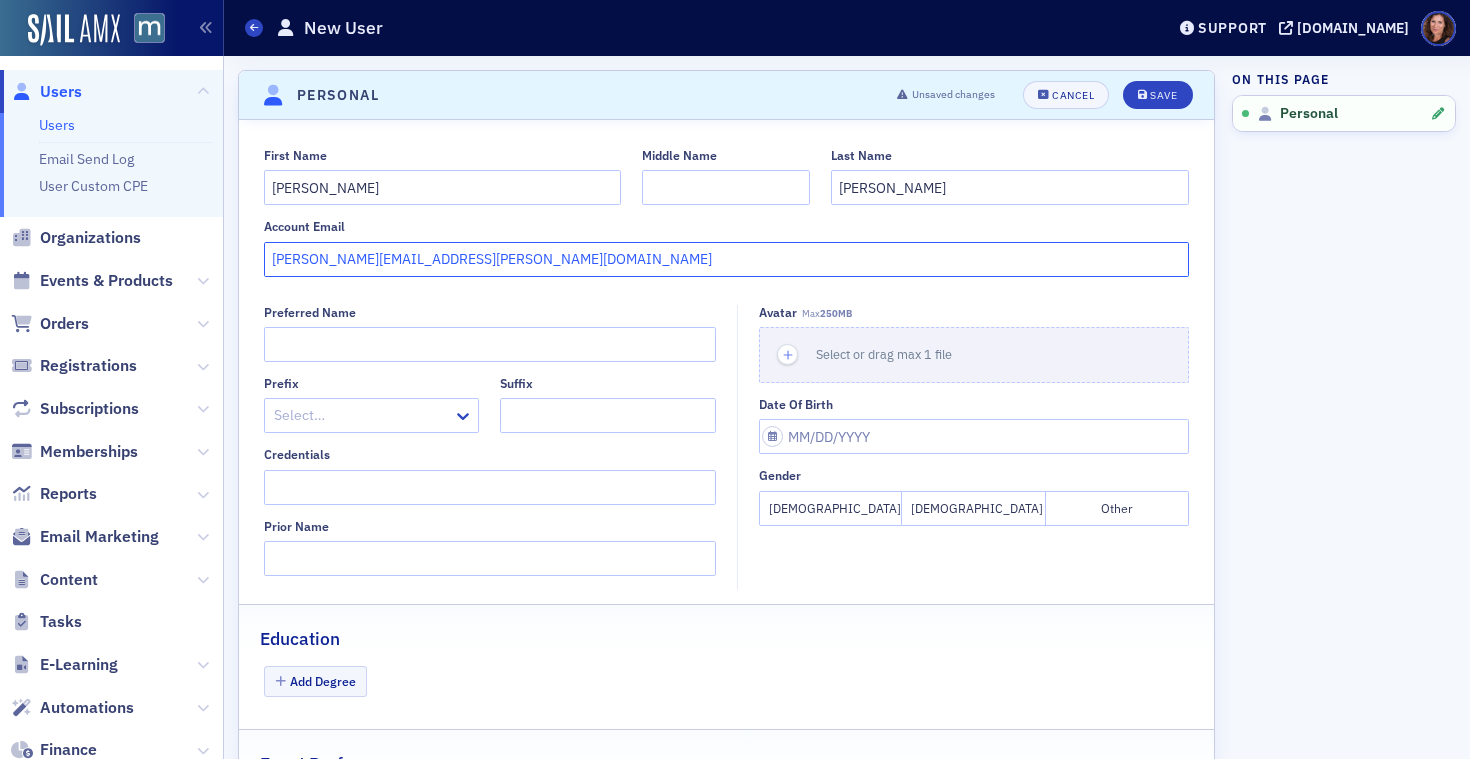 type on "patrick.Hannon@fmr.com" 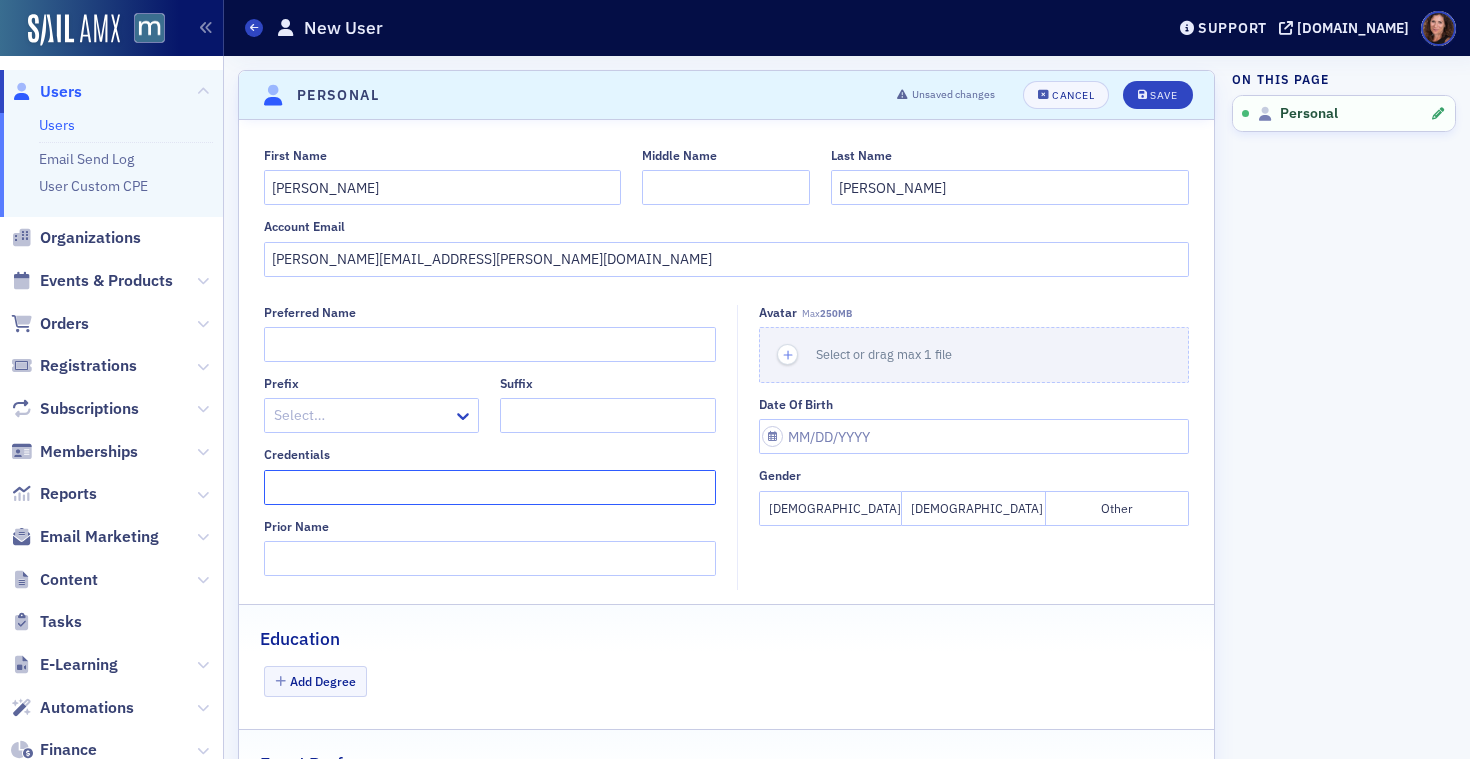 click on "Credentials" 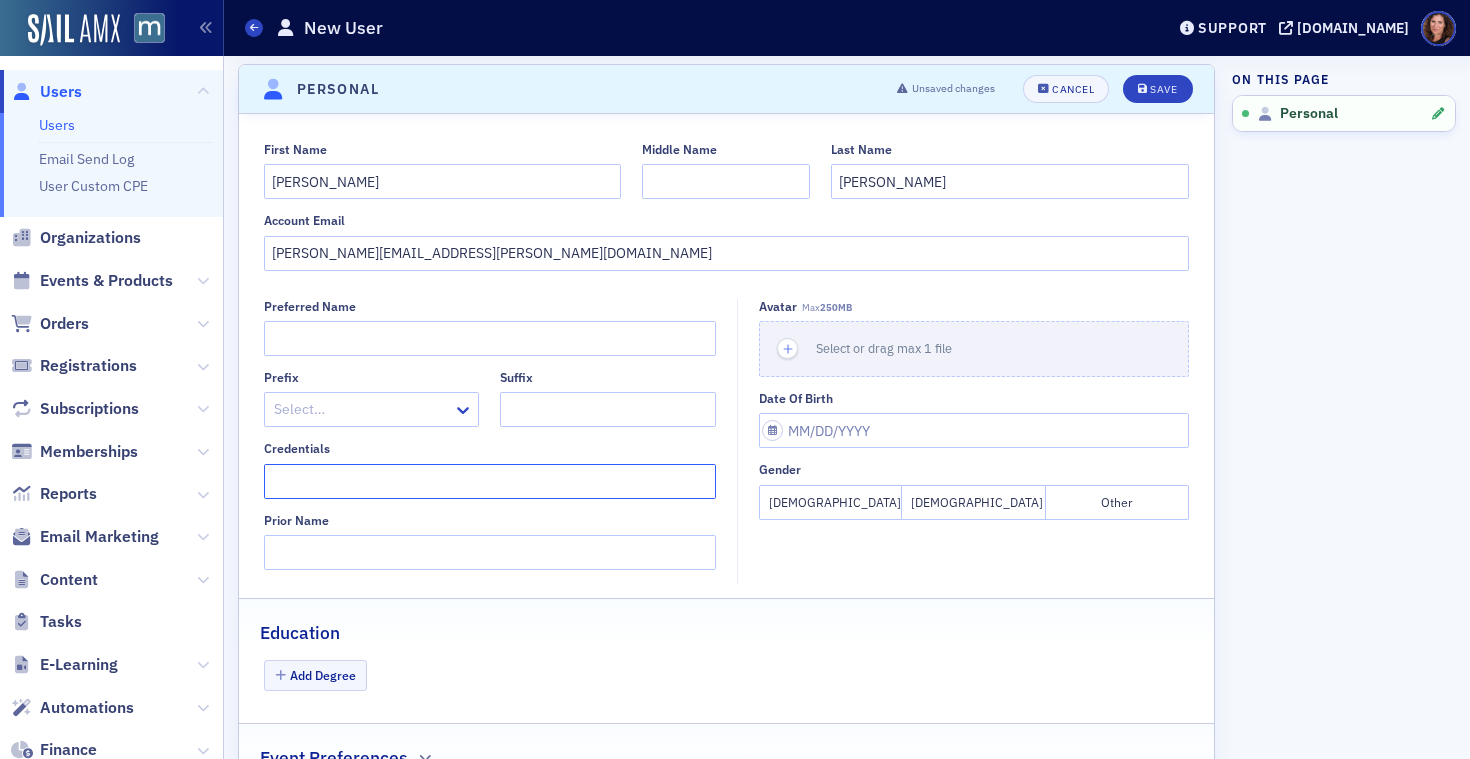 scroll, scrollTop: 0, scrollLeft: 0, axis: both 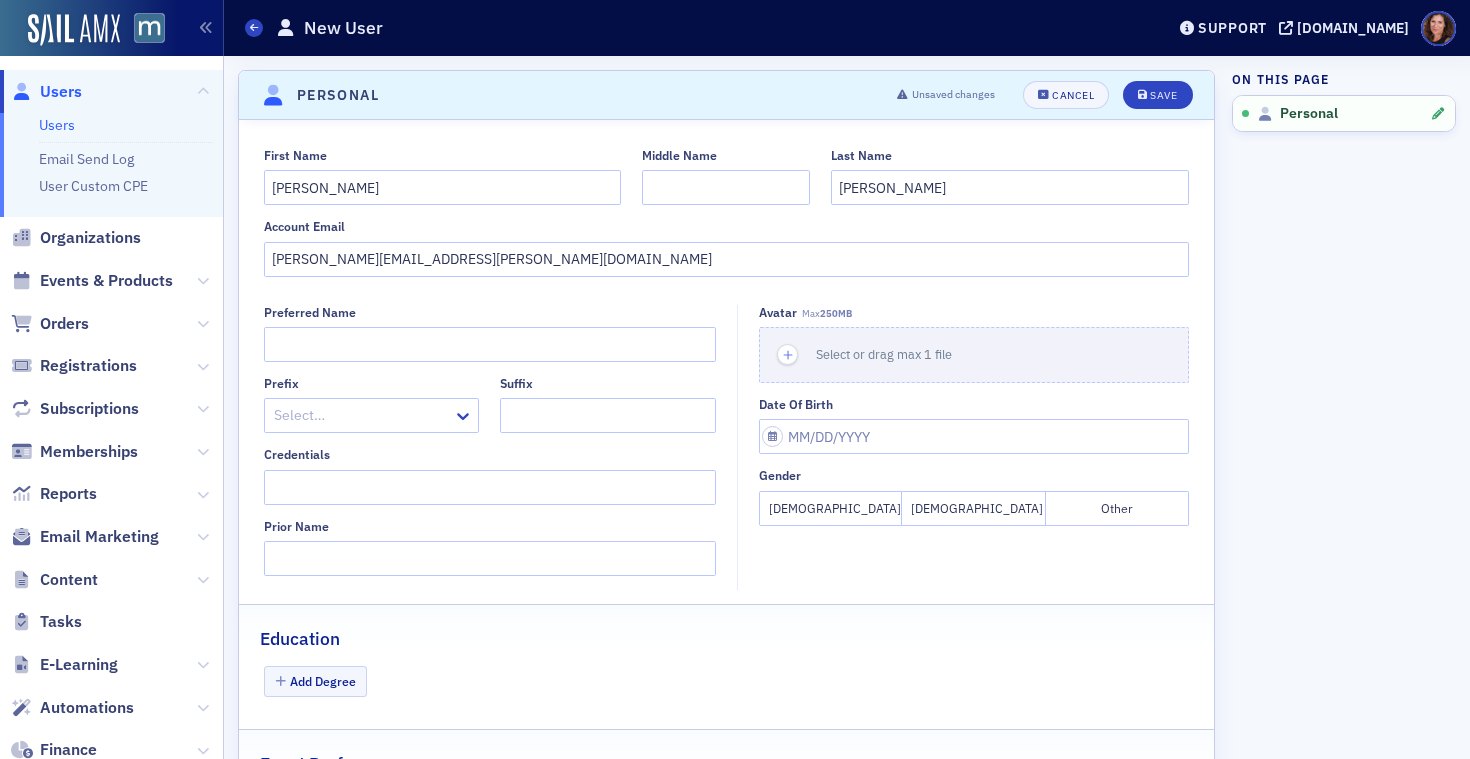 click on "Personal Unsaved changes Cancel Save" 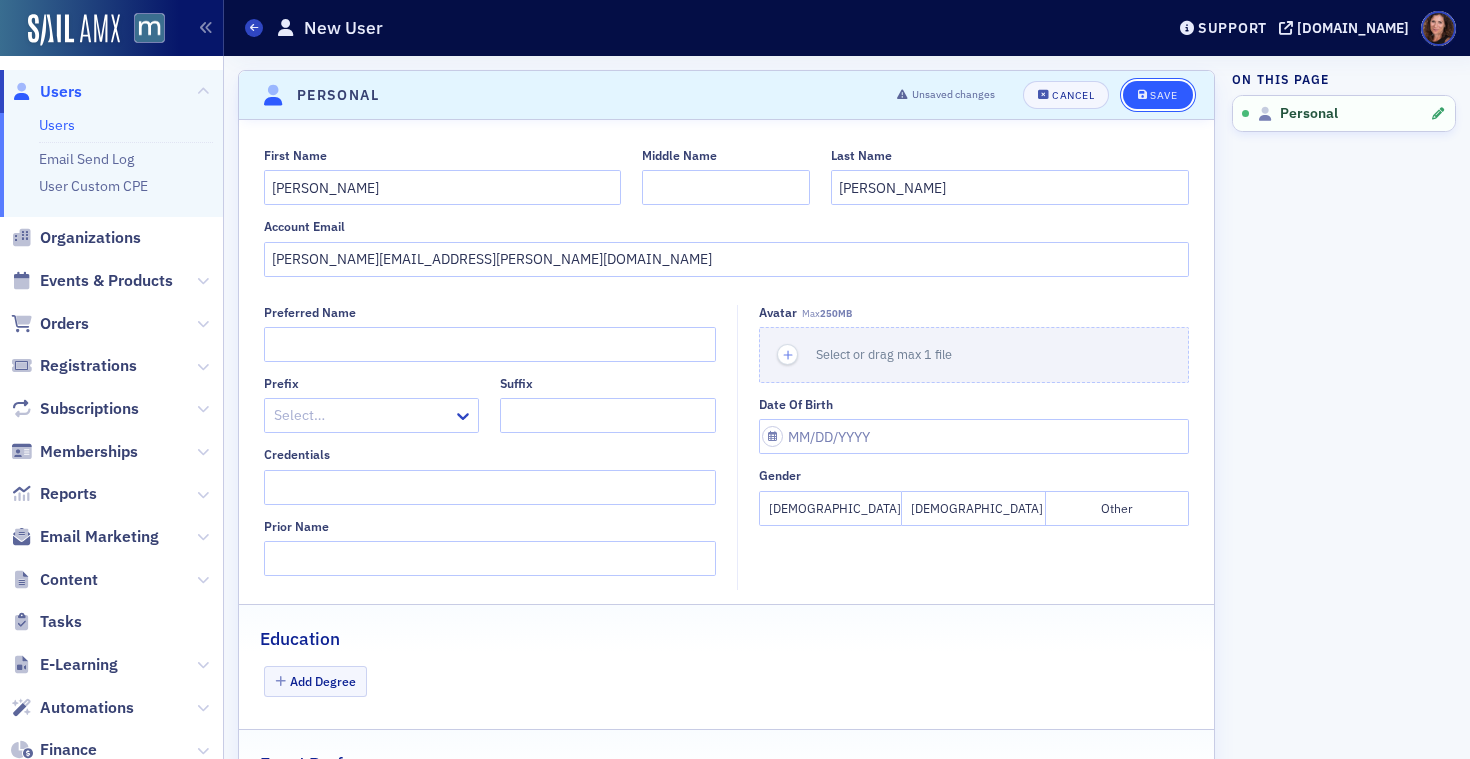 click on "Save" 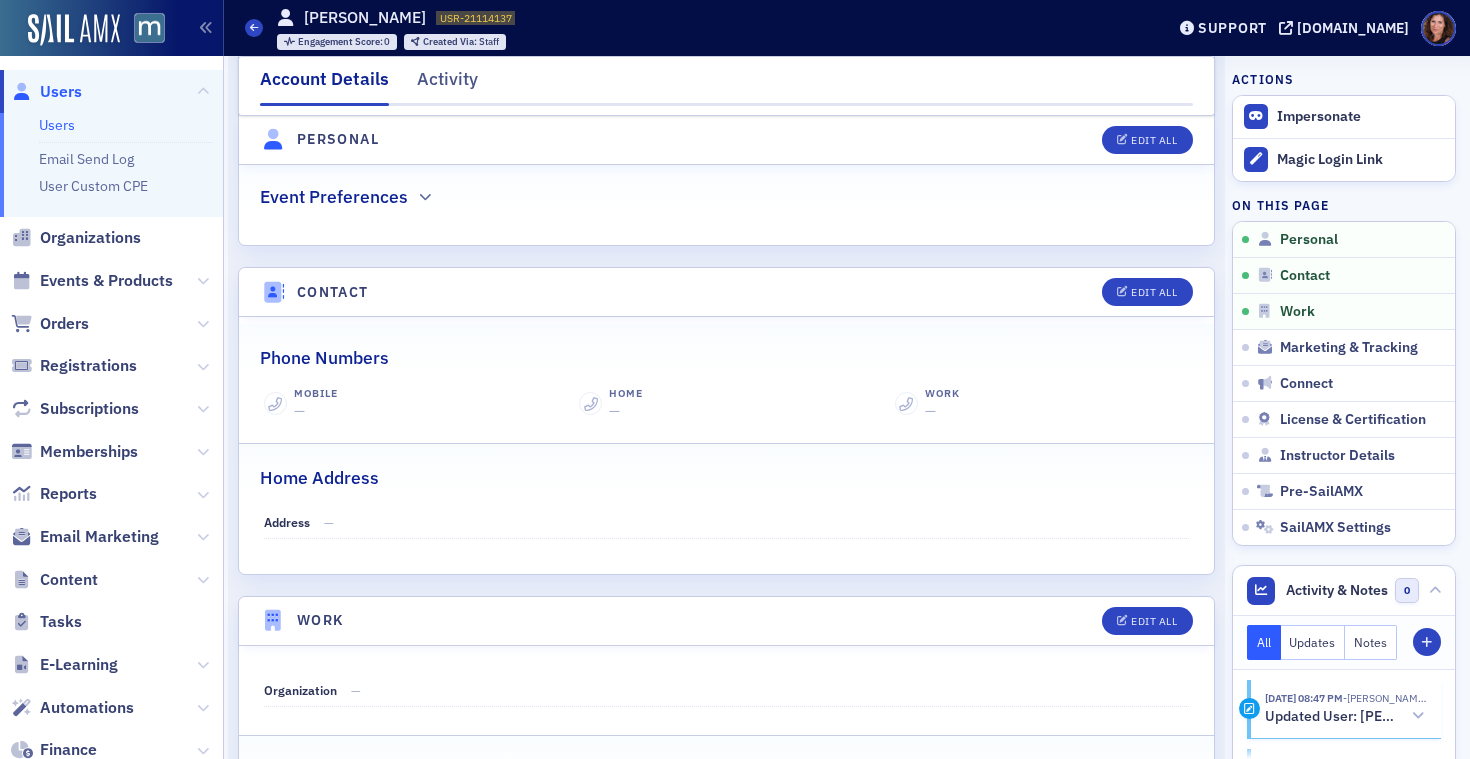 scroll, scrollTop: 0, scrollLeft: 0, axis: both 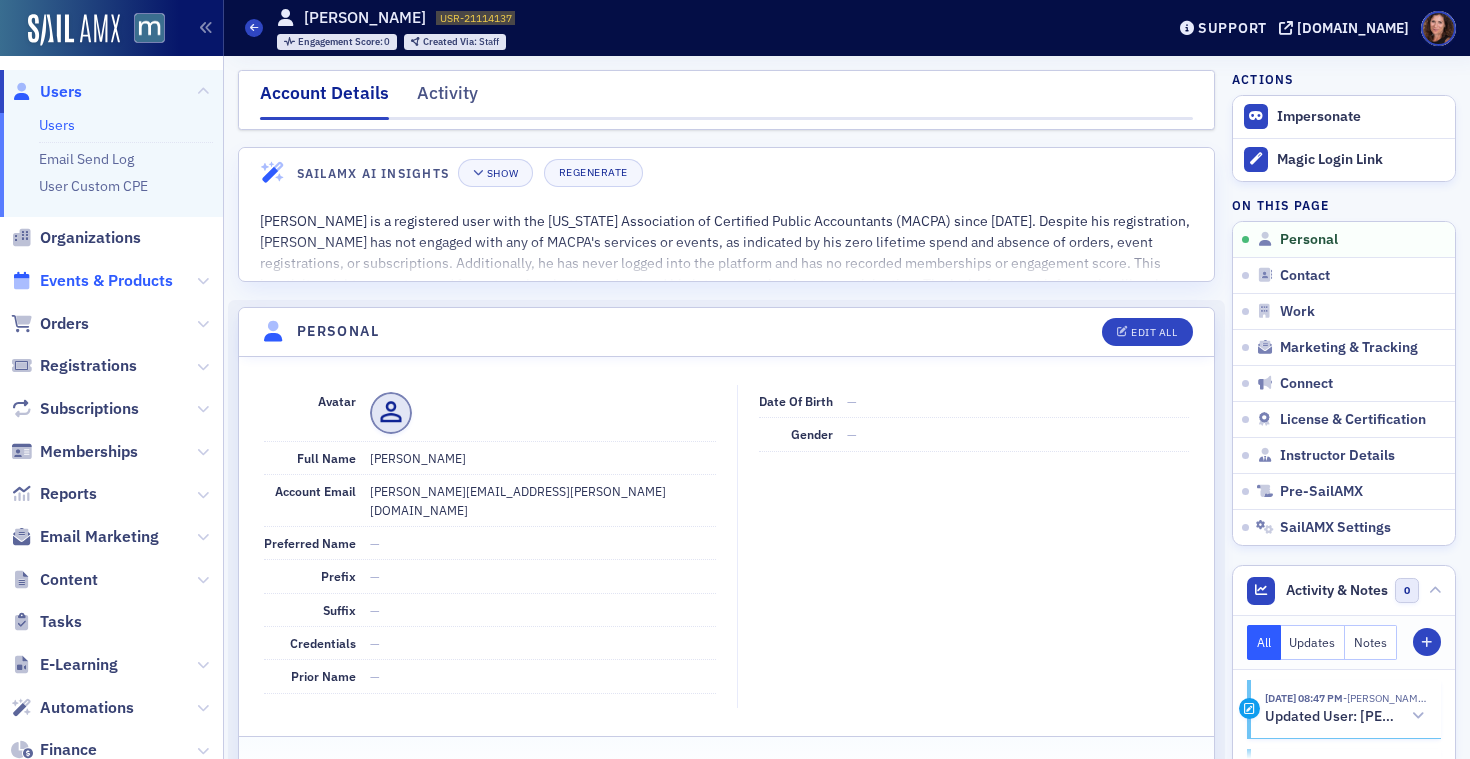 click on "Events & Products" 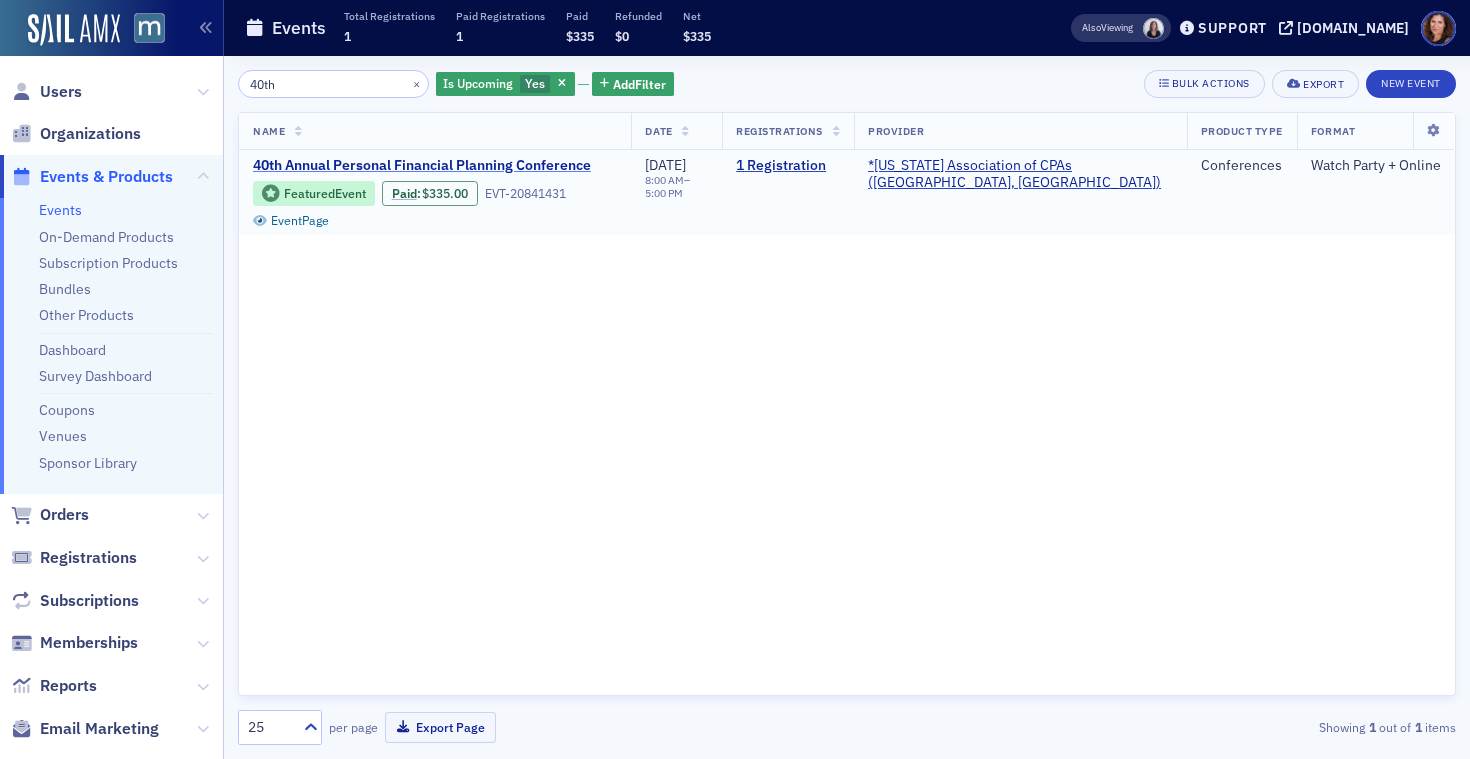 click on "40th Annual Personal Financial Planning Conference" 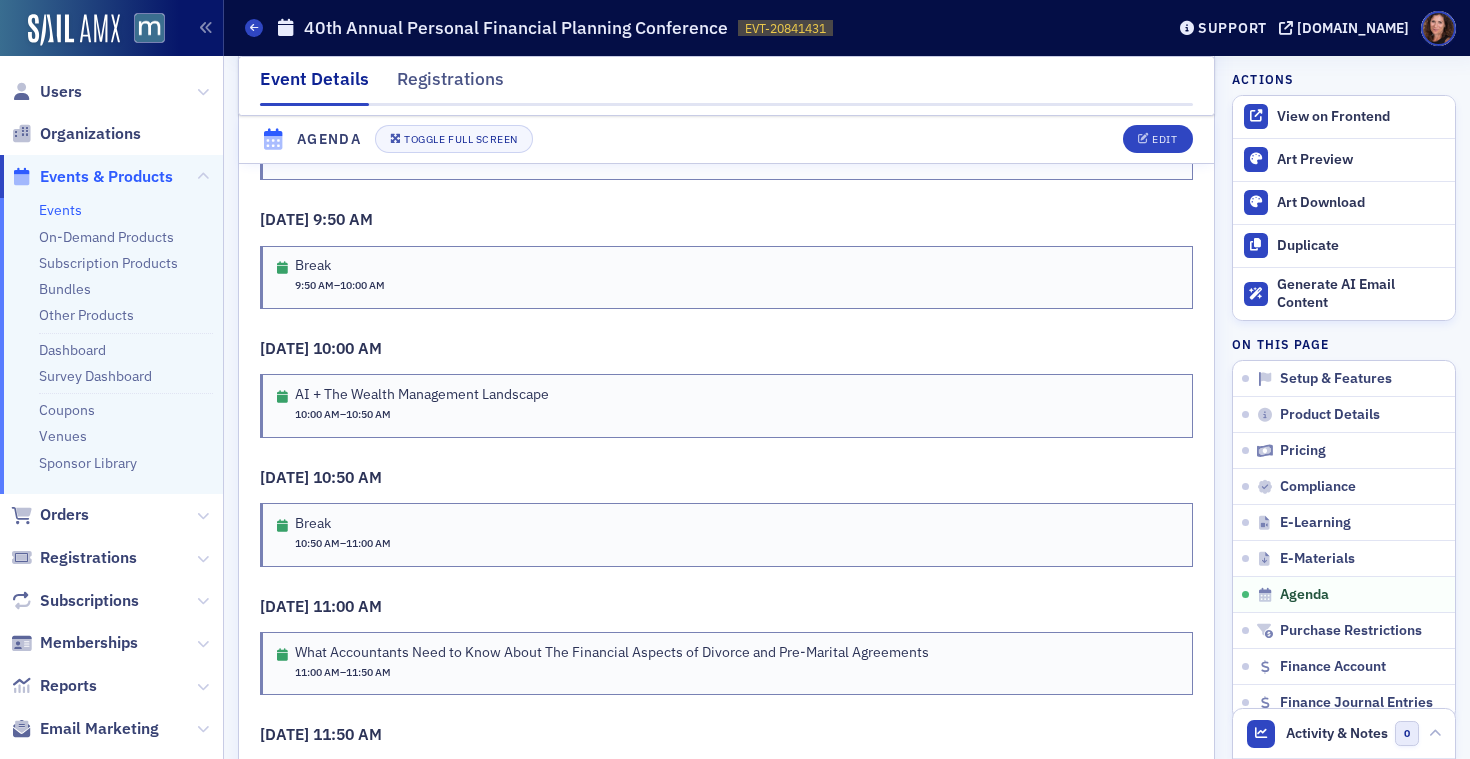 scroll, scrollTop: 3448, scrollLeft: 0, axis: vertical 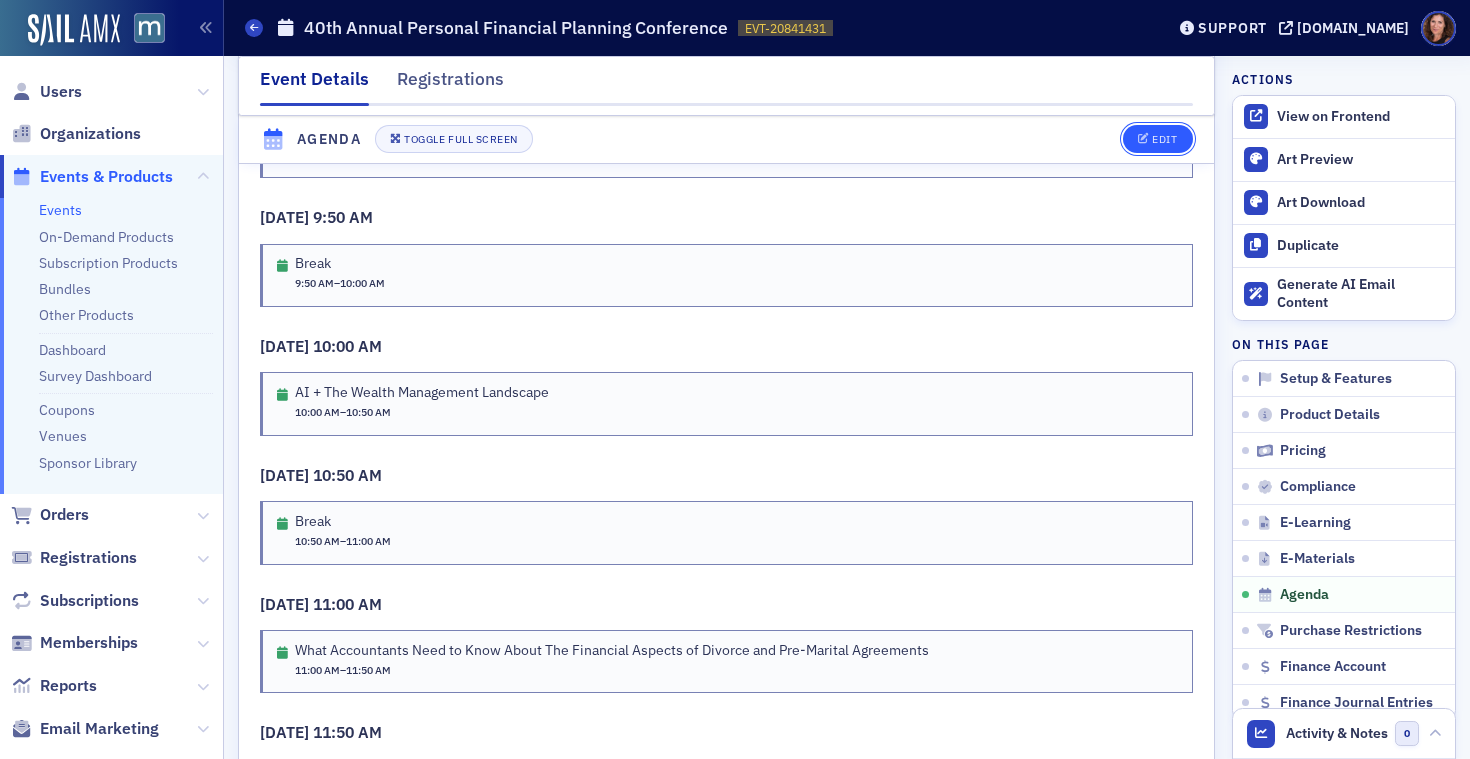 click on "Edit" 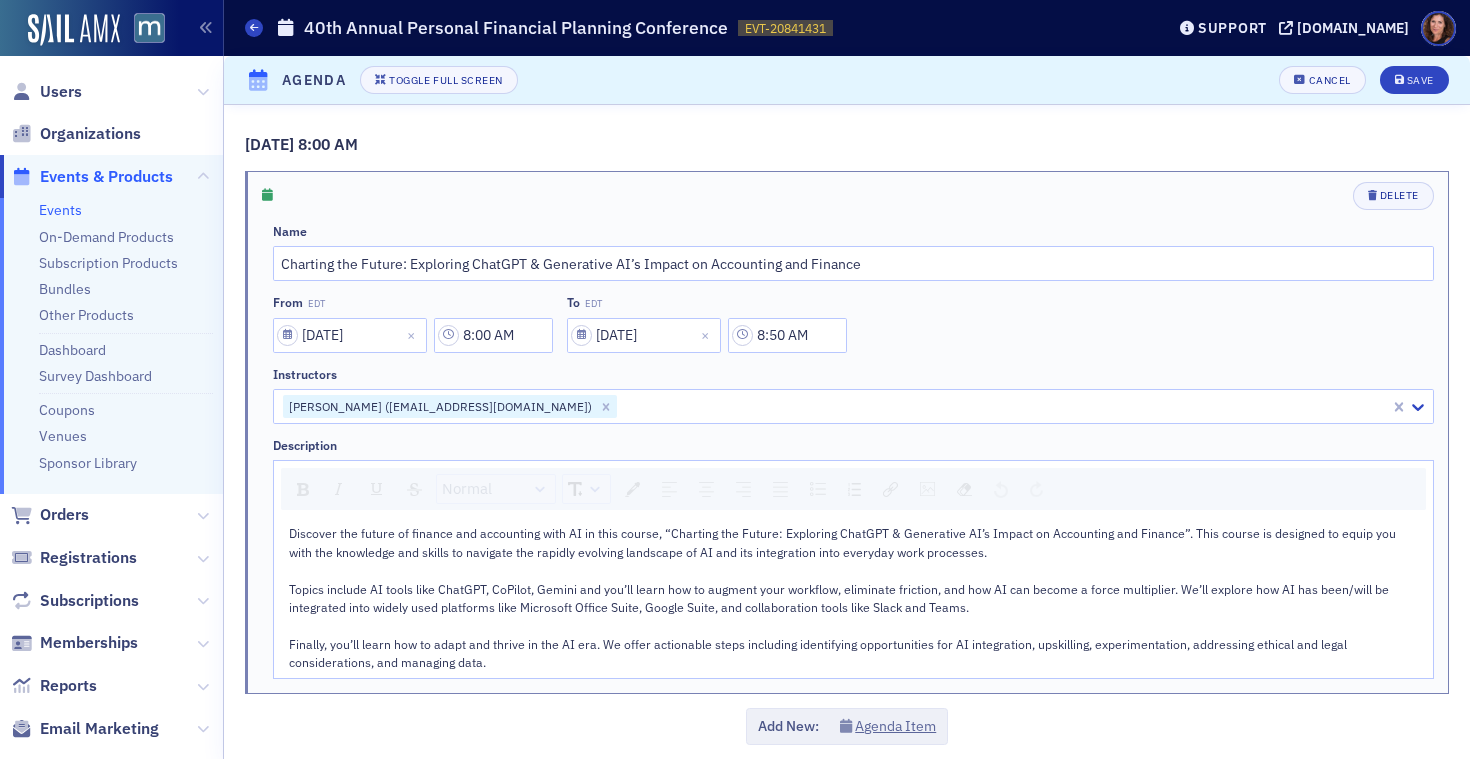 scroll, scrollTop: 3073, scrollLeft: 0, axis: vertical 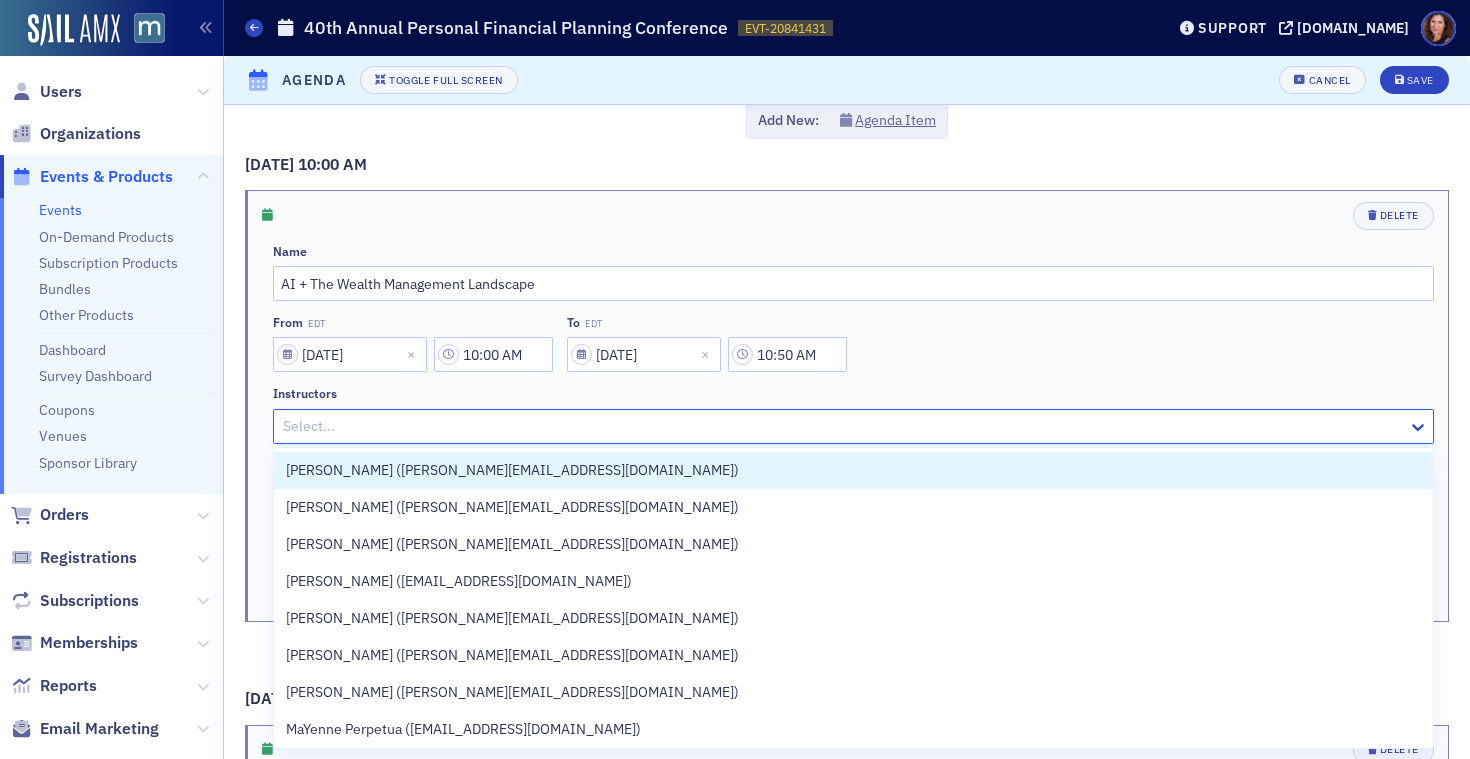 click 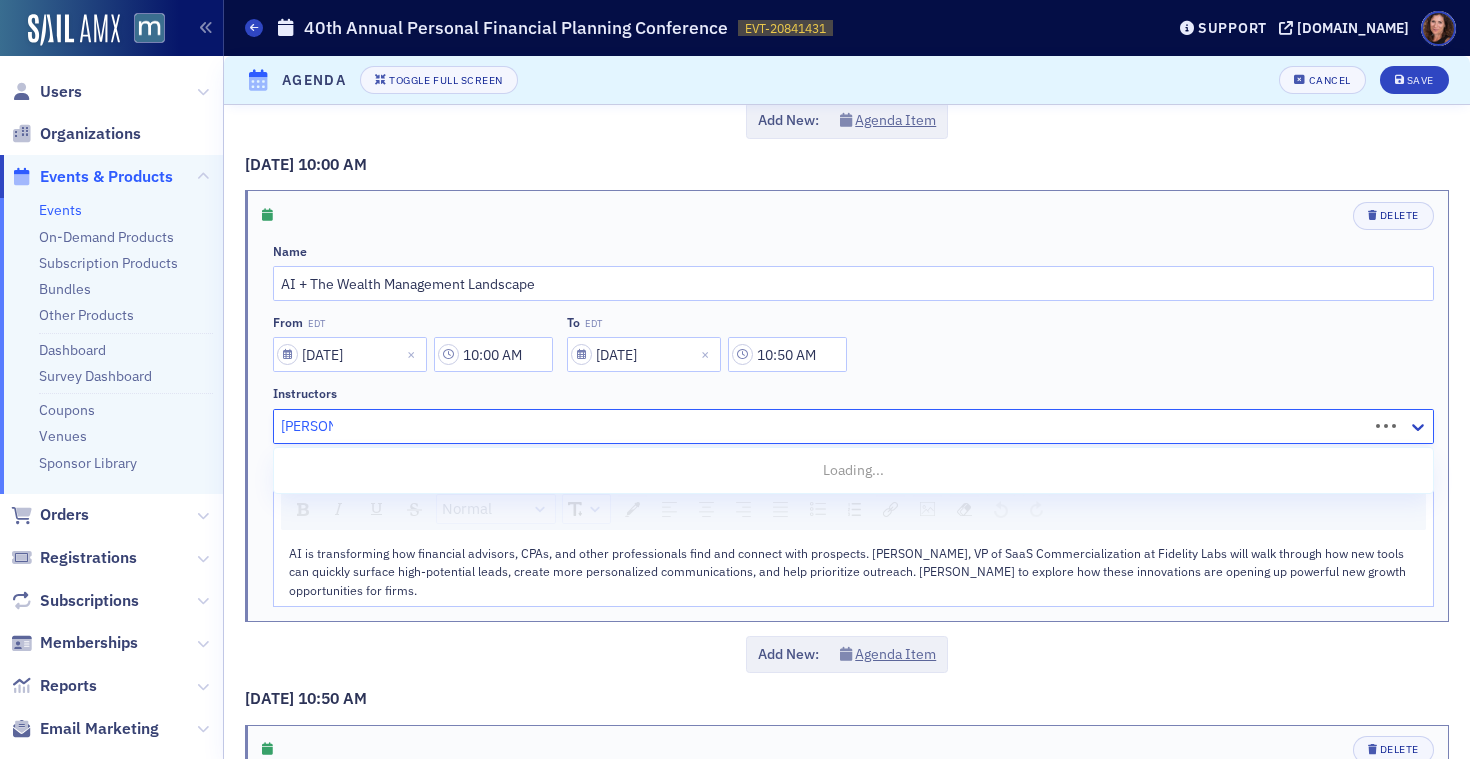 type on "Hannon" 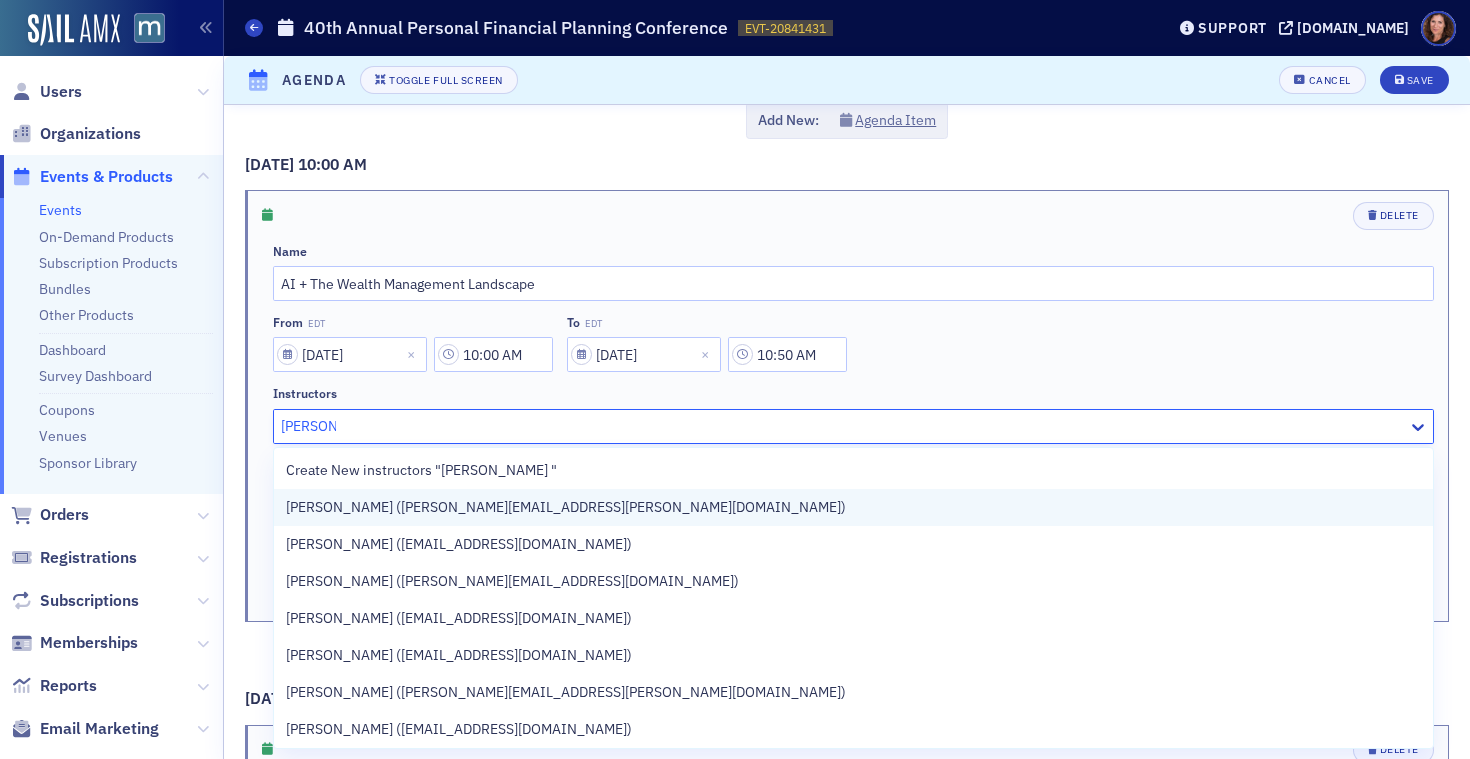 click on "Patrick Hannon (patrick.hannon@fmr.com)" at bounding box center [566, 507] 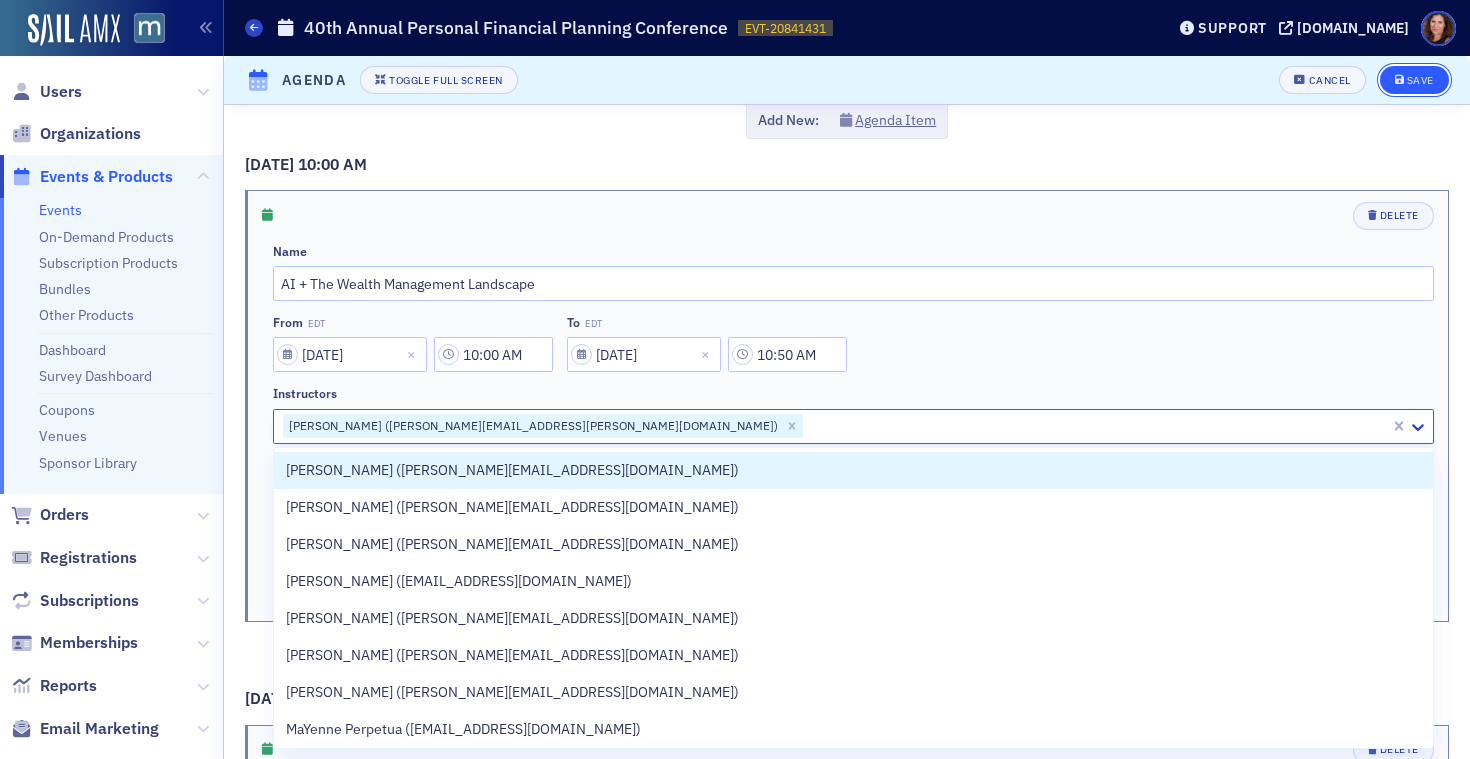 click on "Save" 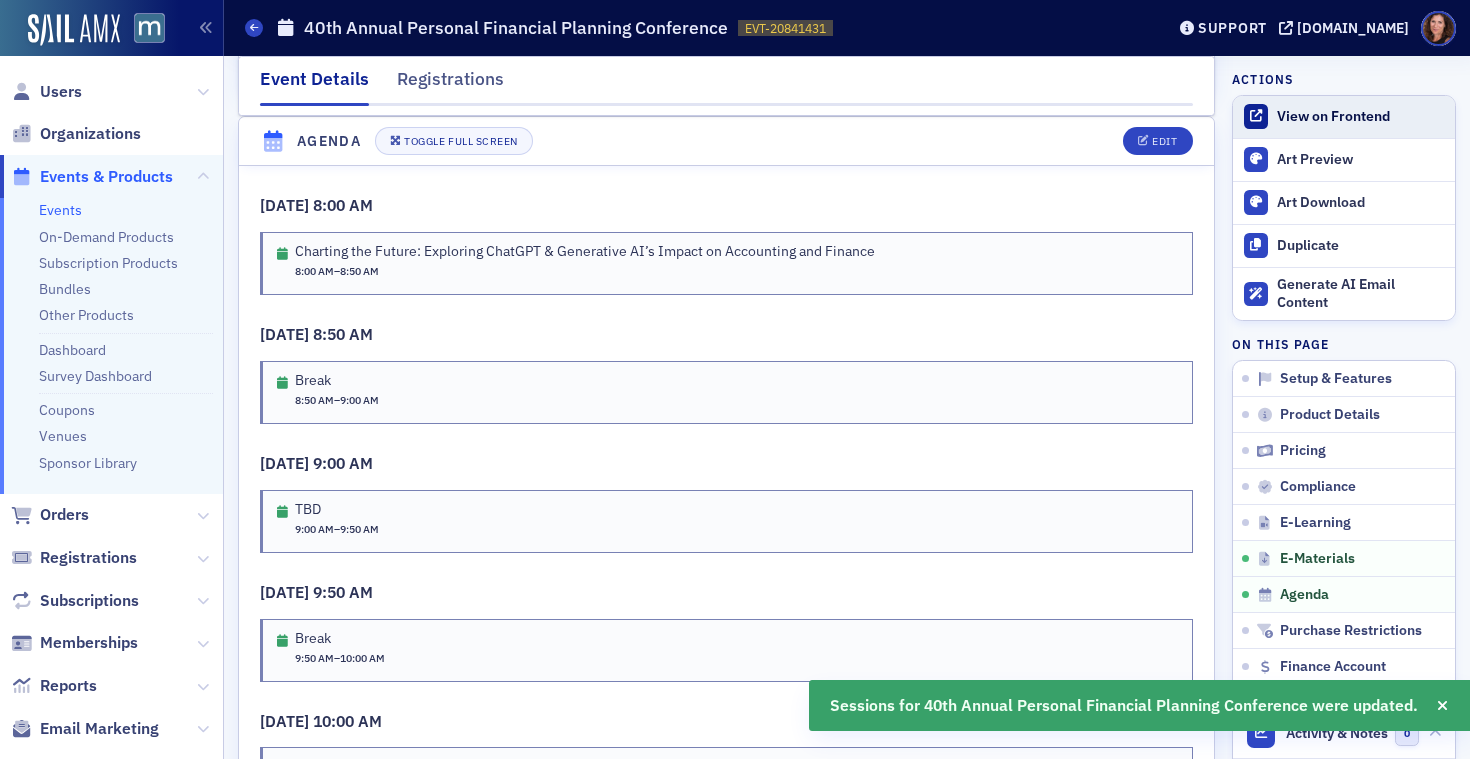 click on "View on Frontend" 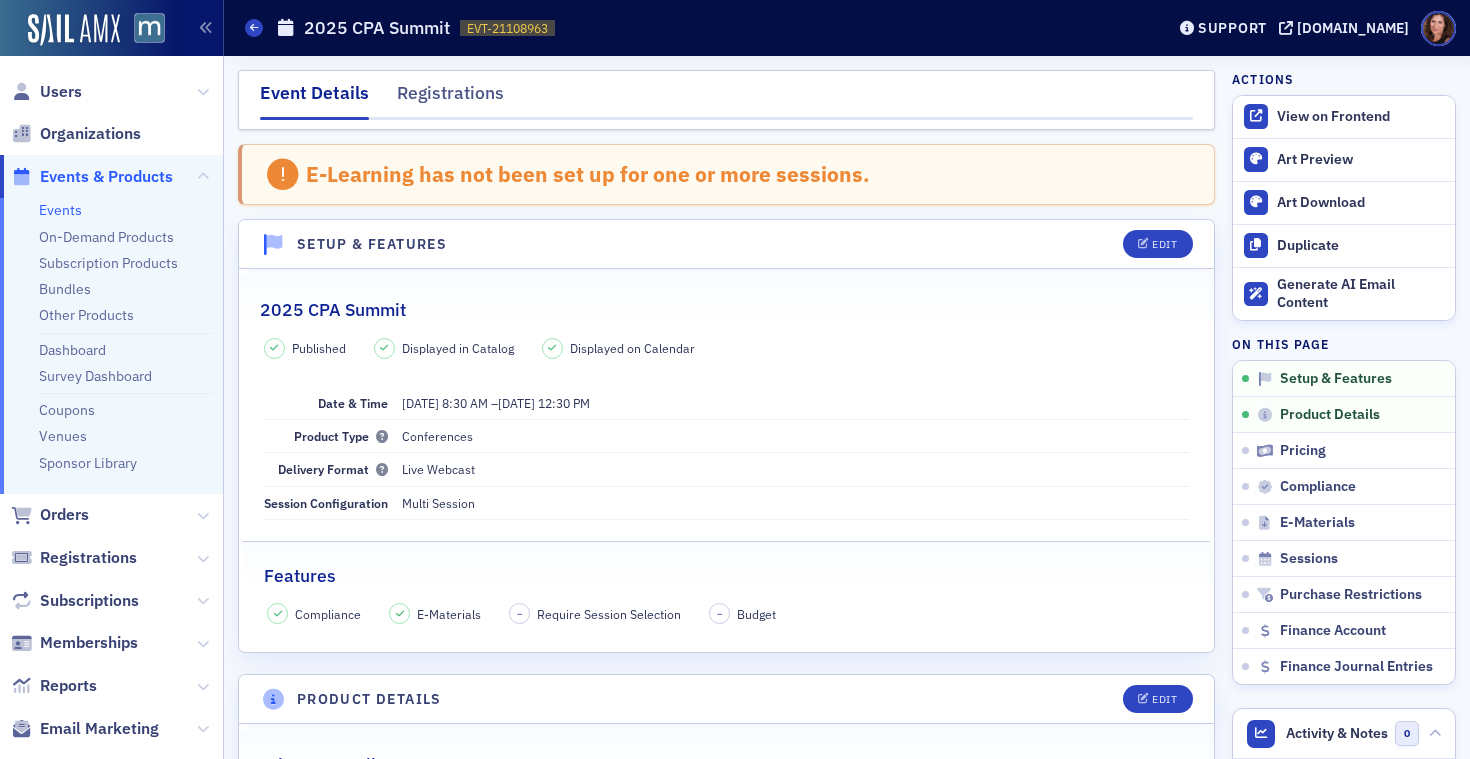 scroll, scrollTop: 0, scrollLeft: 0, axis: both 